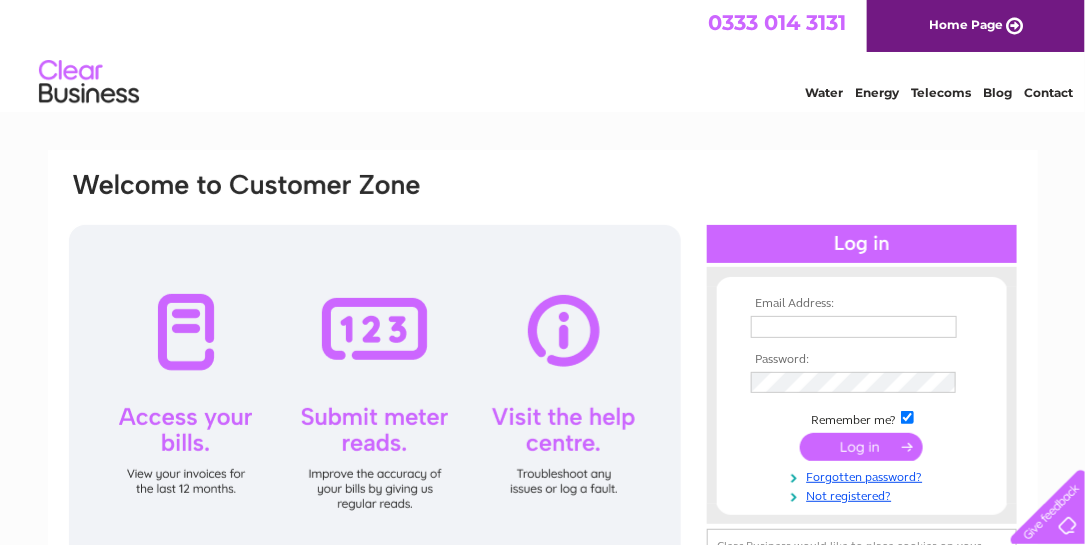 scroll, scrollTop: 0, scrollLeft: 0, axis: both 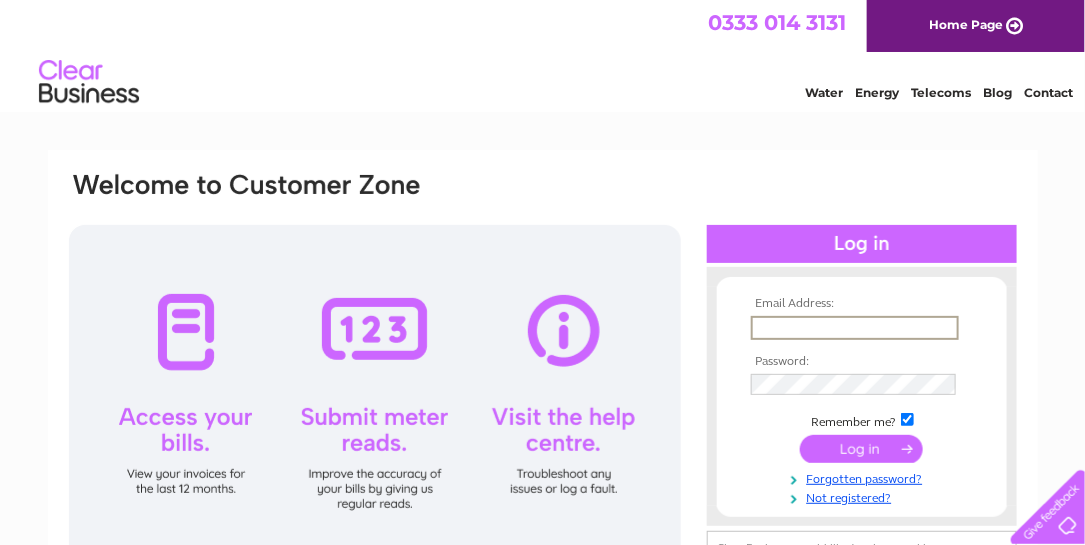 type on "msmpartitioning@gmail.com" 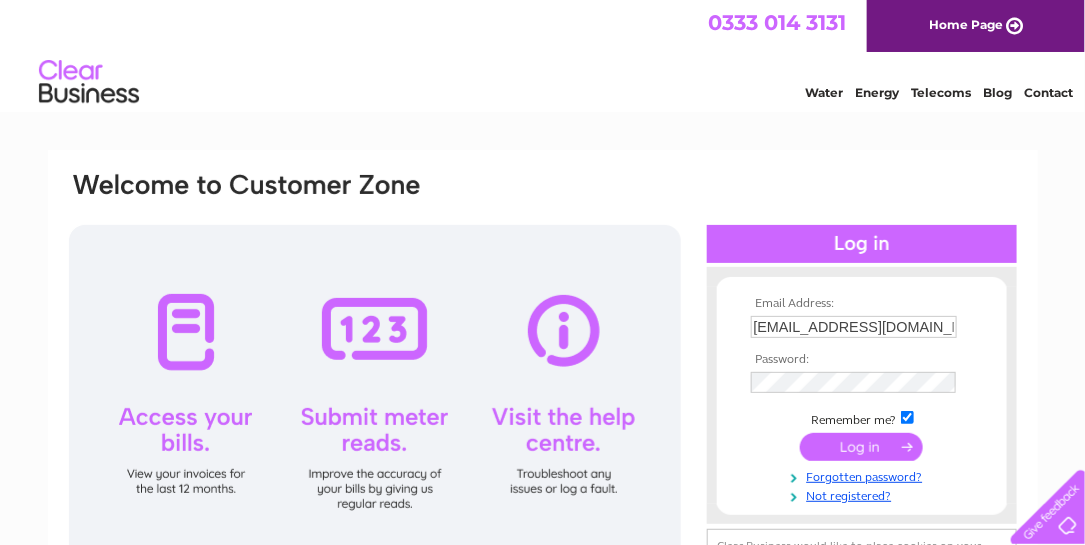 click at bounding box center (861, 447) 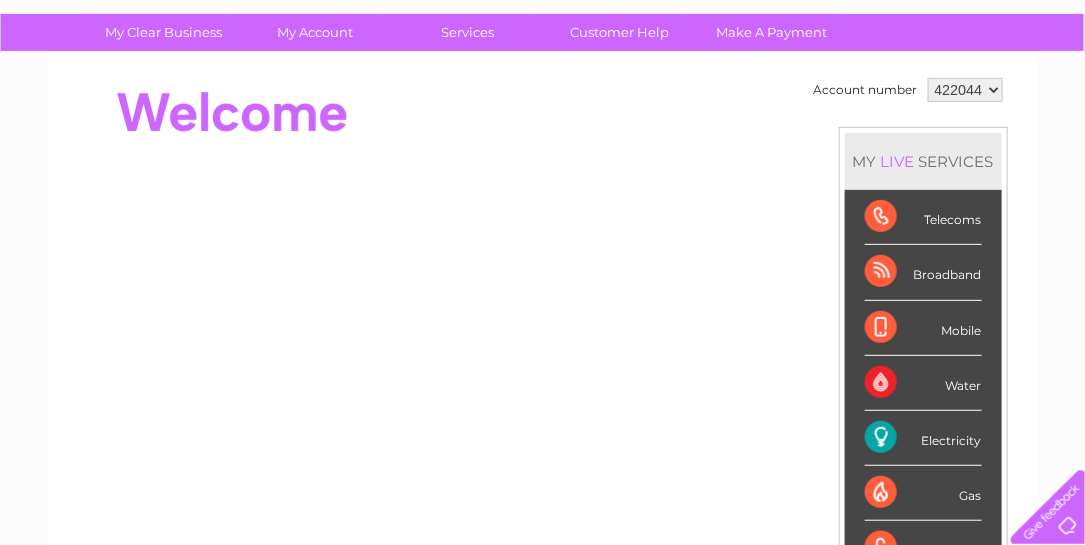 scroll, scrollTop: 0, scrollLeft: 0, axis: both 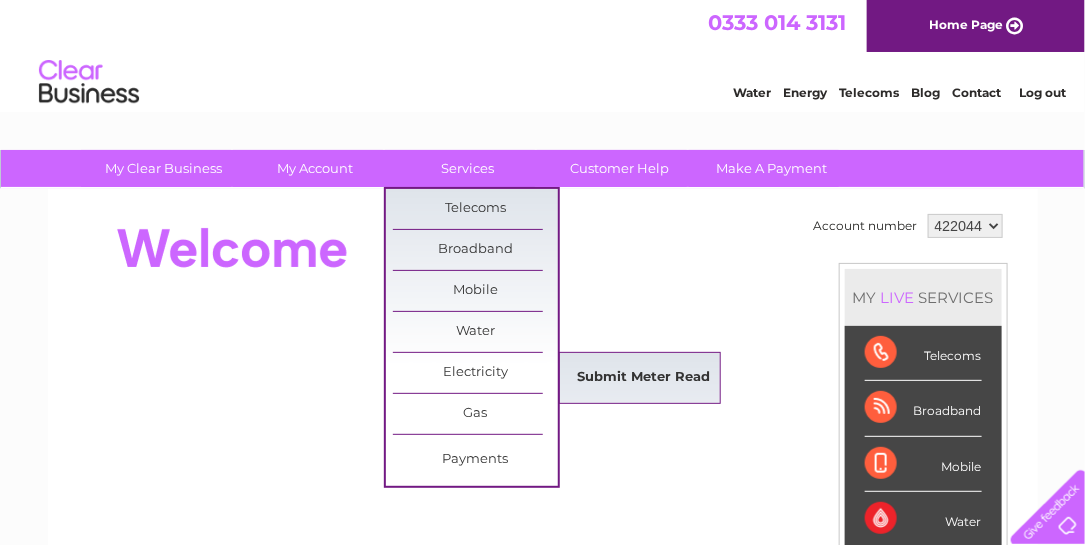 click on "Submit Meter Read" at bounding box center (643, 378) 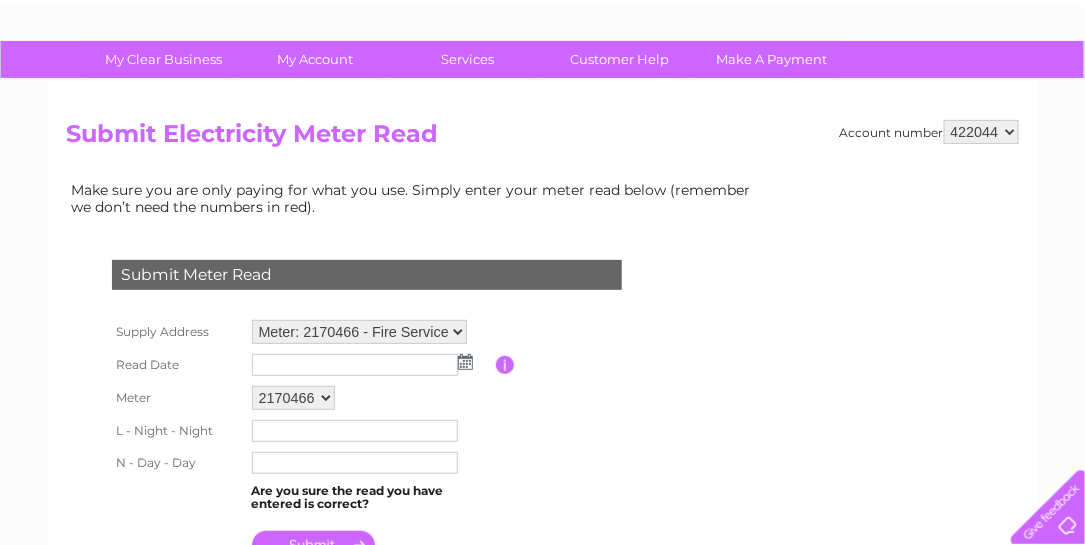 scroll, scrollTop: 299, scrollLeft: 0, axis: vertical 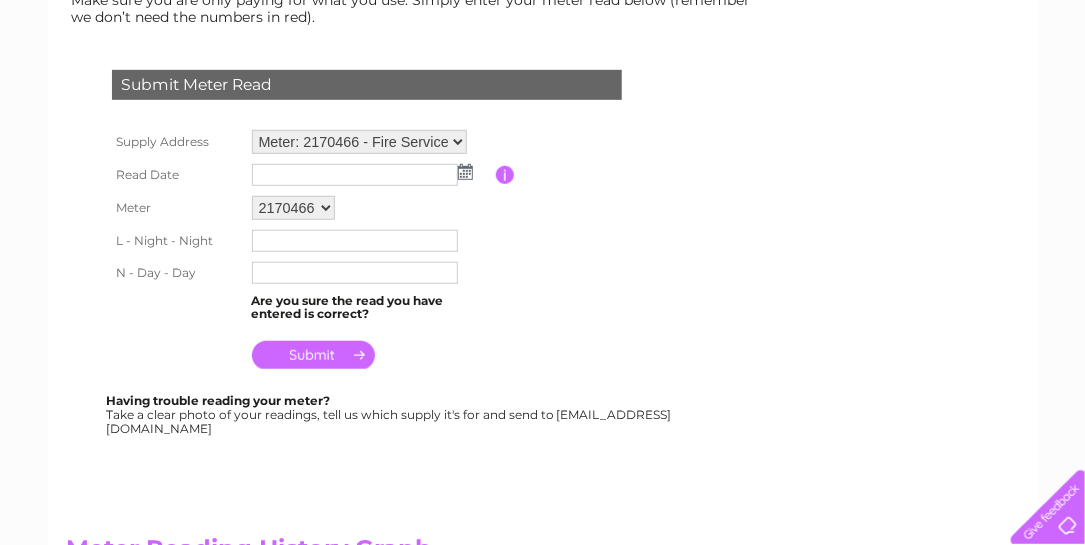 click at bounding box center (465, 172) 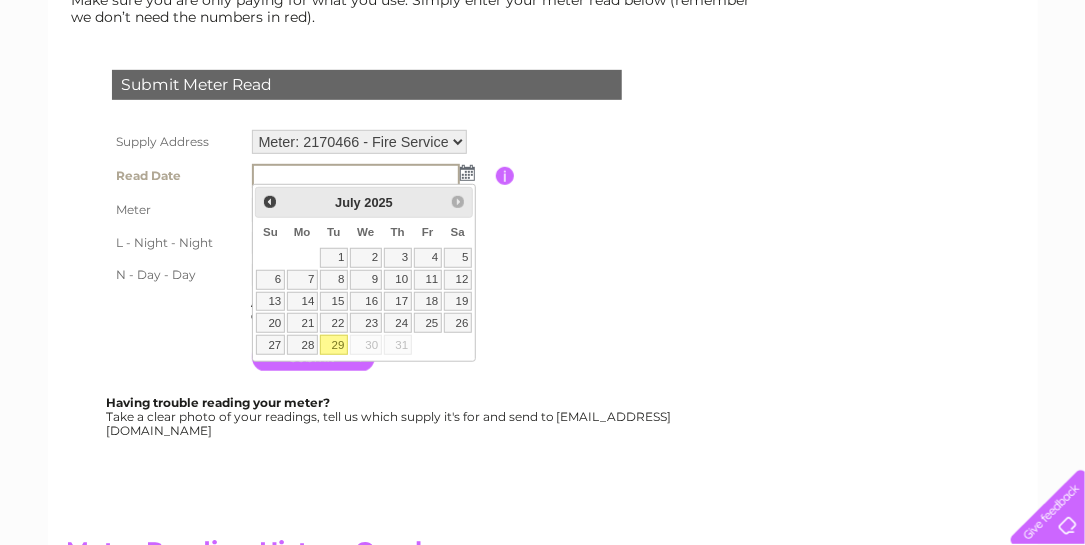click on "29" at bounding box center [334, 345] 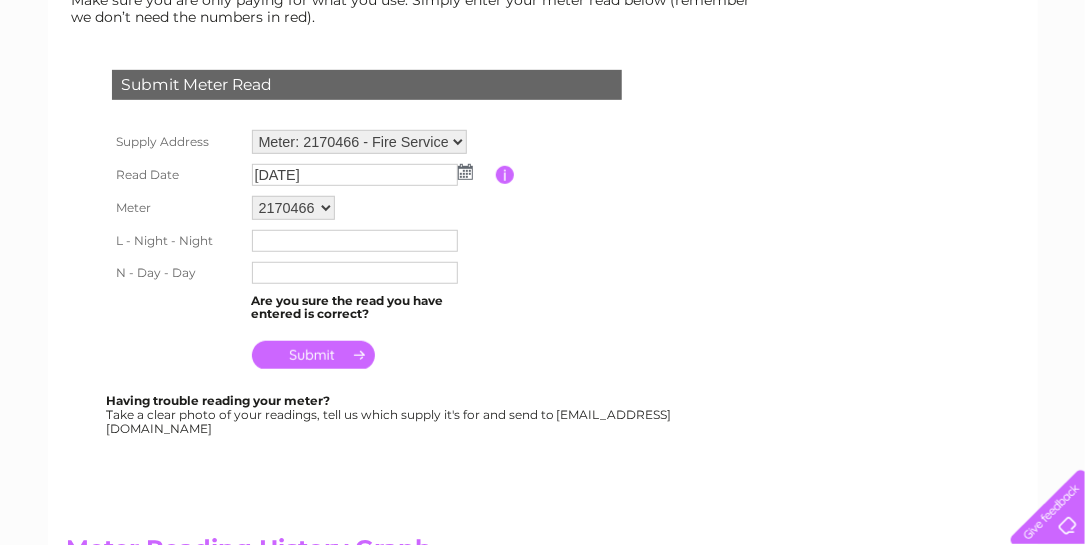 click at bounding box center [355, 241] 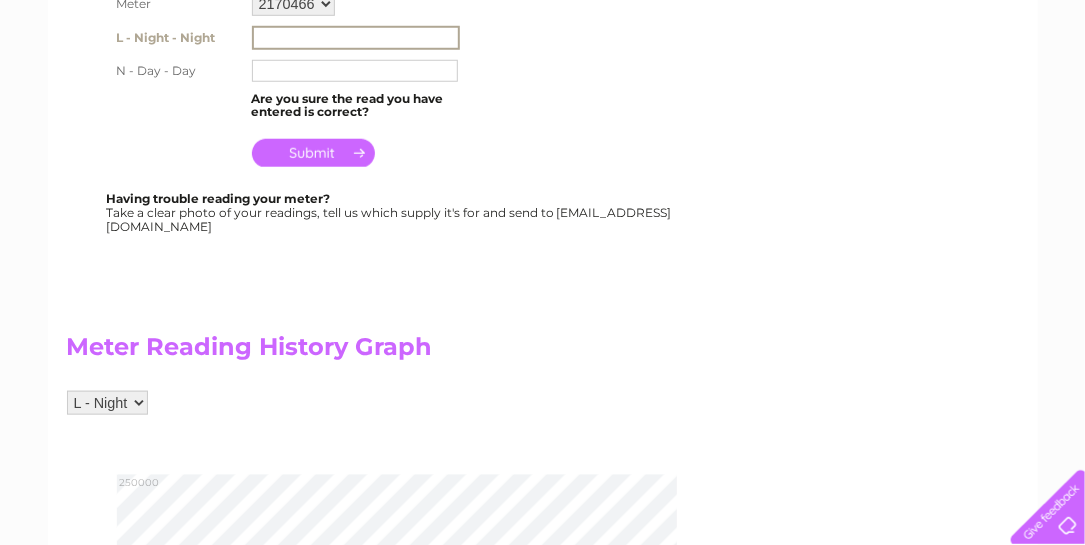 scroll, scrollTop: 400, scrollLeft: 0, axis: vertical 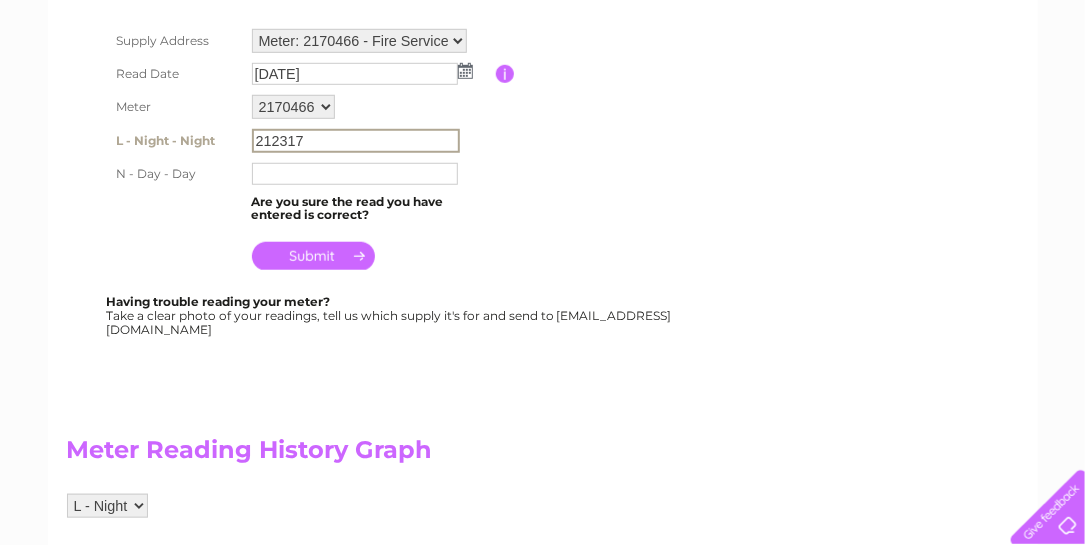 type on "212317" 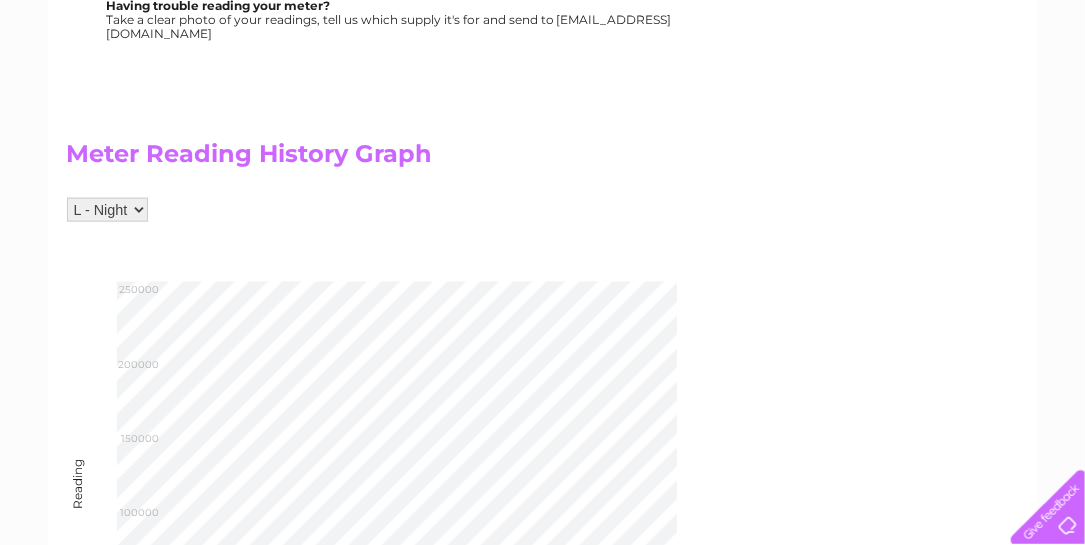 scroll, scrollTop: 699, scrollLeft: 0, axis: vertical 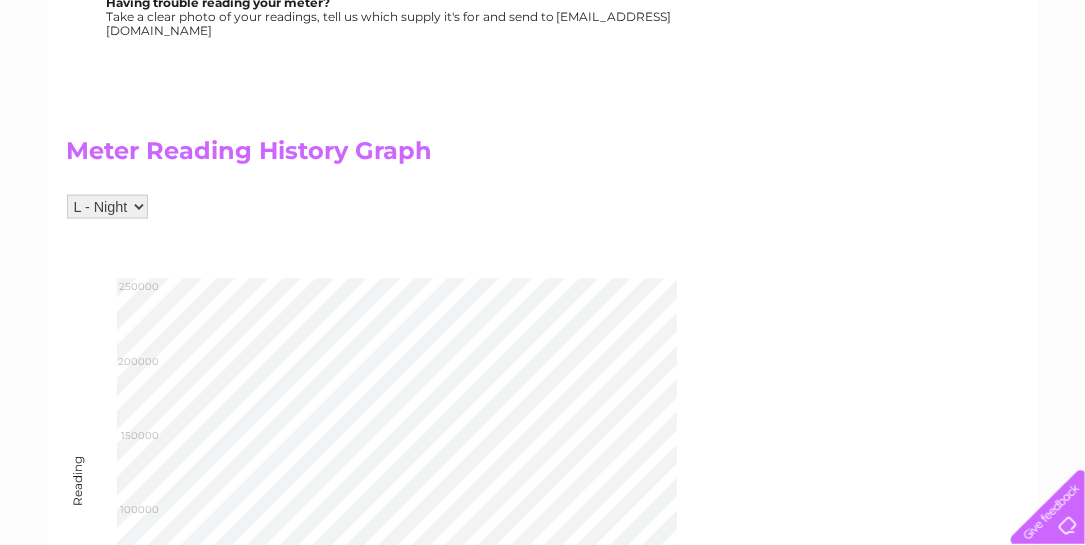 click on "L - Night
N - Day" at bounding box center [107, 207] 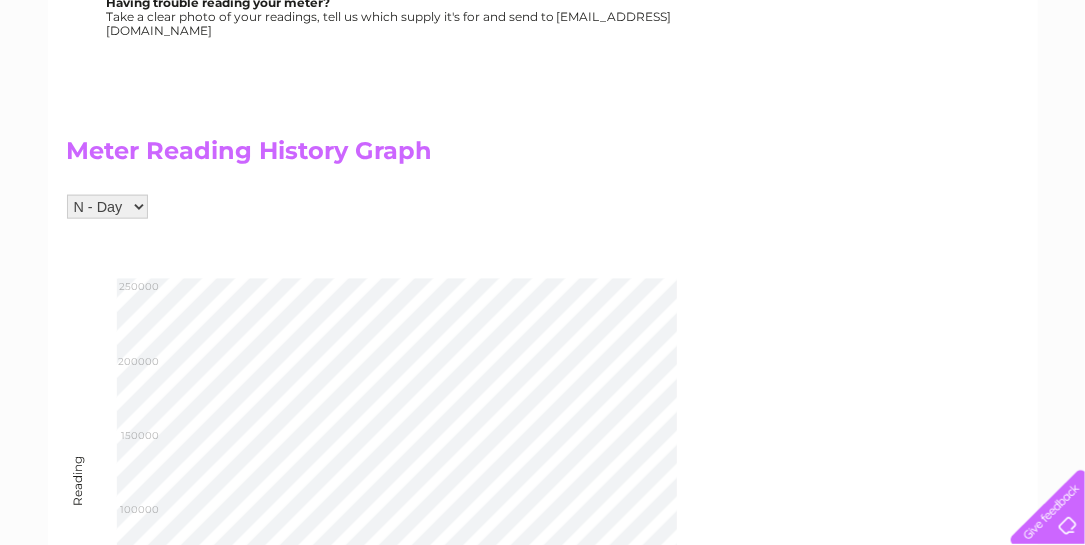 click on "L - Night
N - Day" at bounding box center (107, 207) 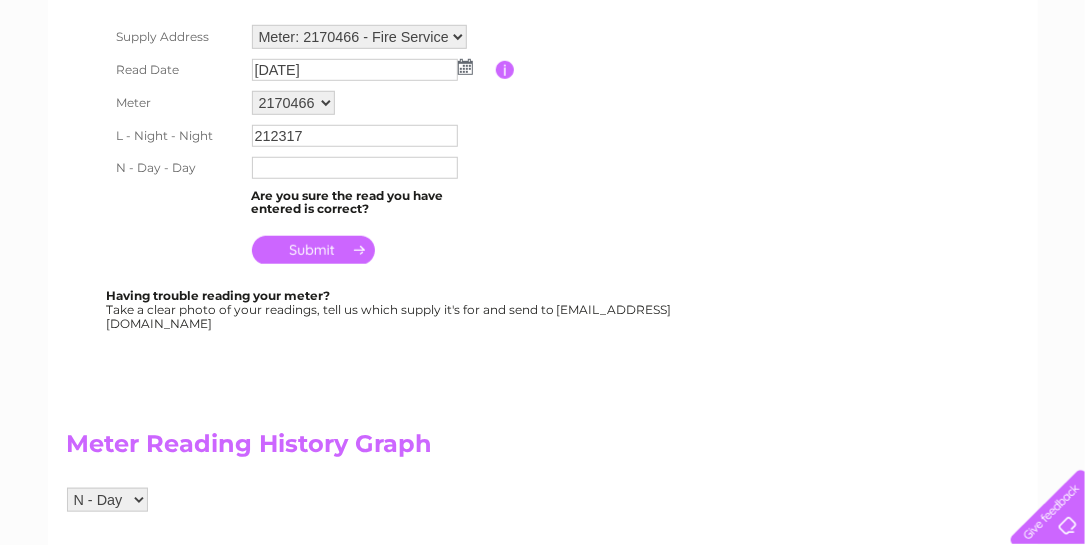 scroll, scrollTop: 297, scrollLeft: 0, axis: vertical 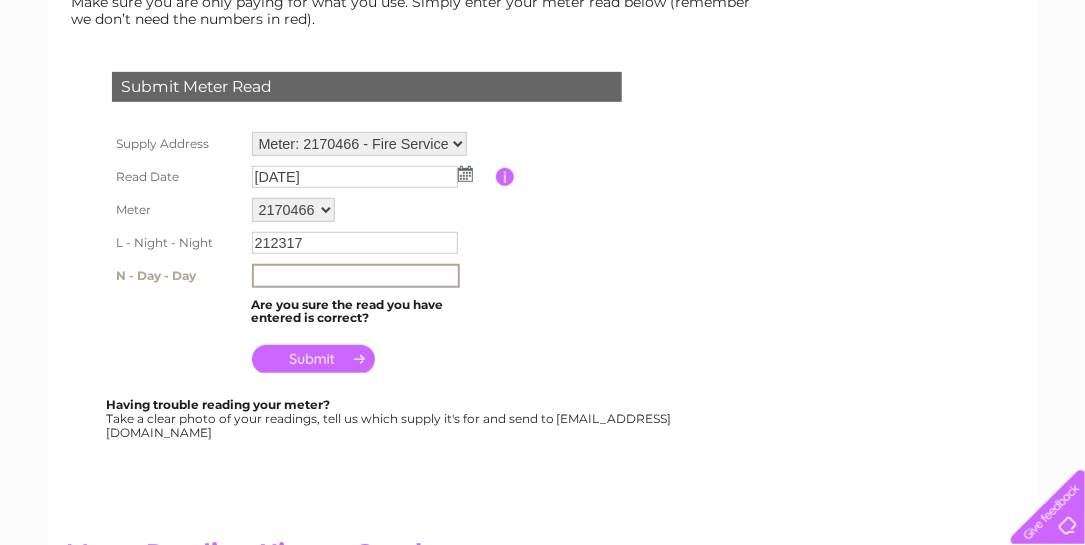 click at bounding box center [356, 276] 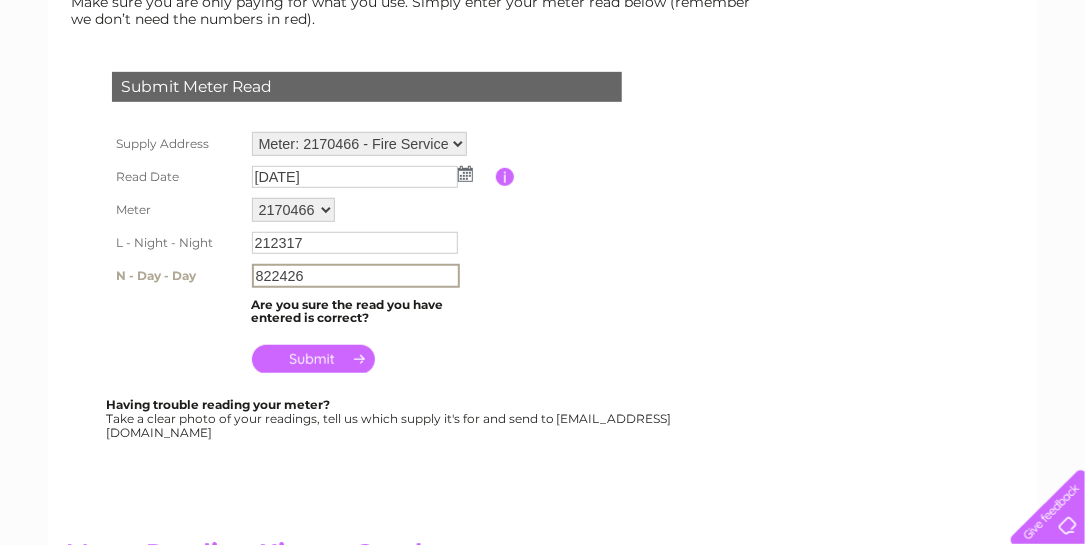 type on "822426" 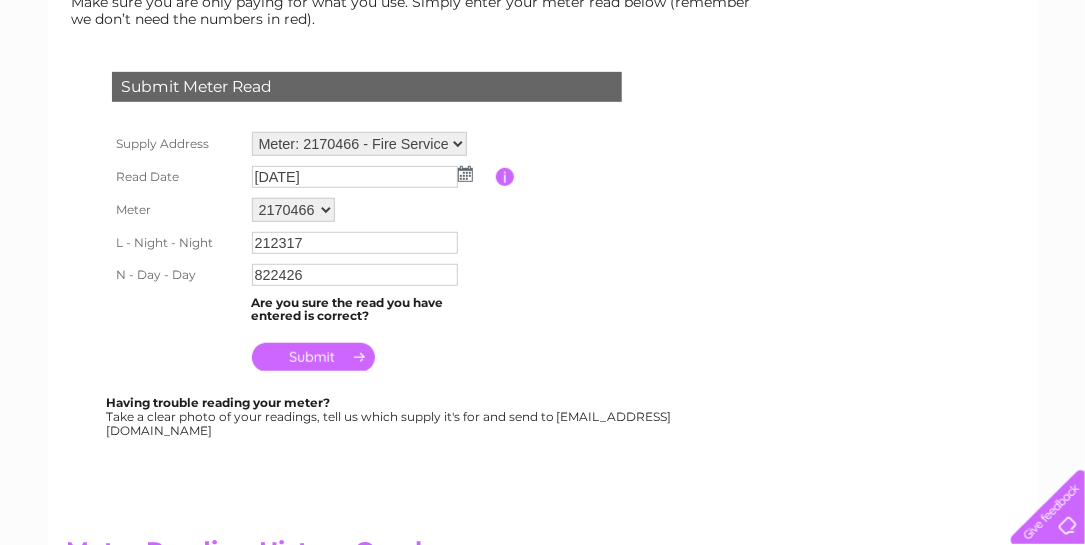 click at bounding box center (313, 357) 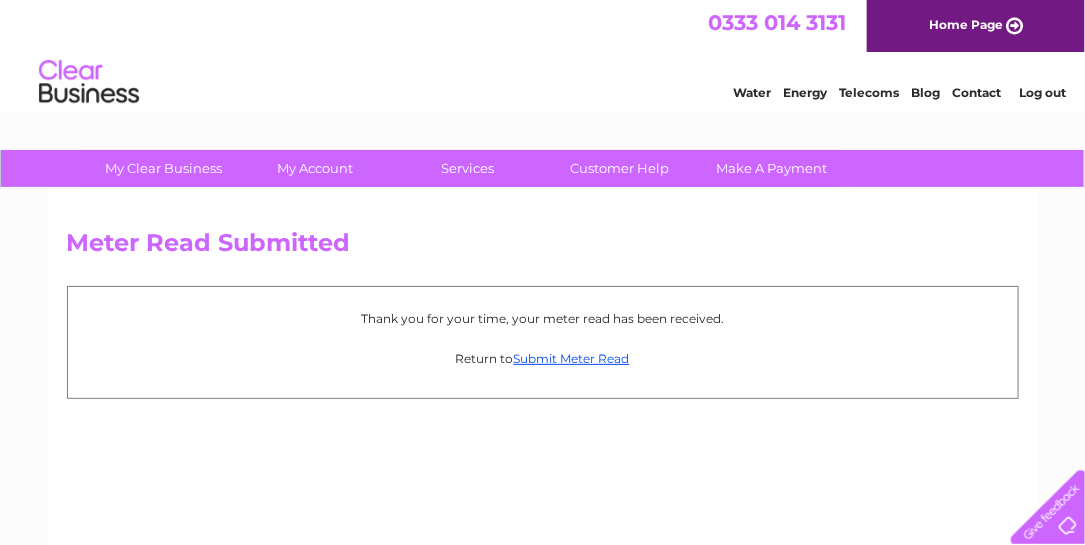 scroll, scrollTop: 0, scrollLeft: 0, axis: both 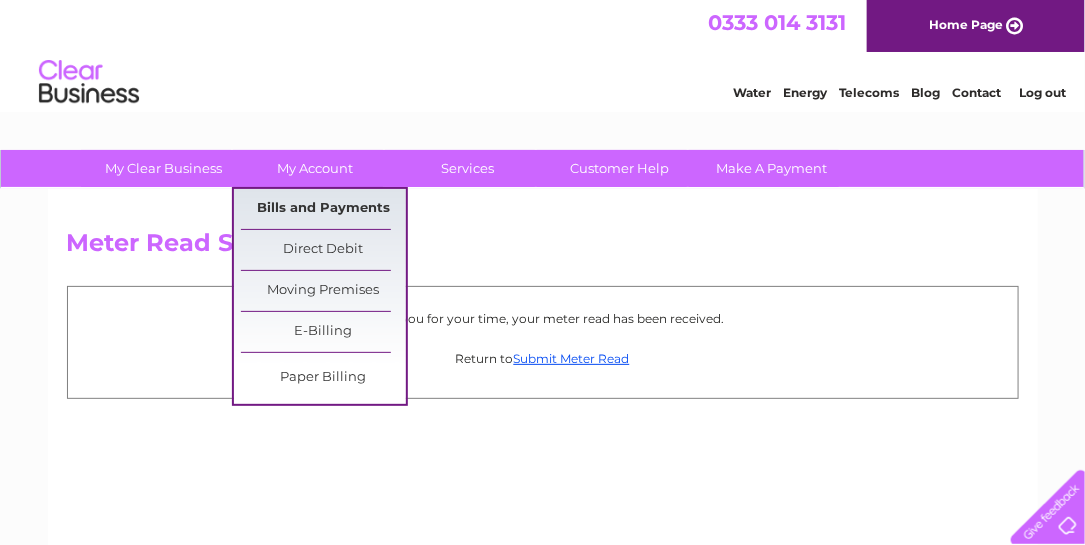 click on "Bills and Payments" at bounding box center [323, 209] 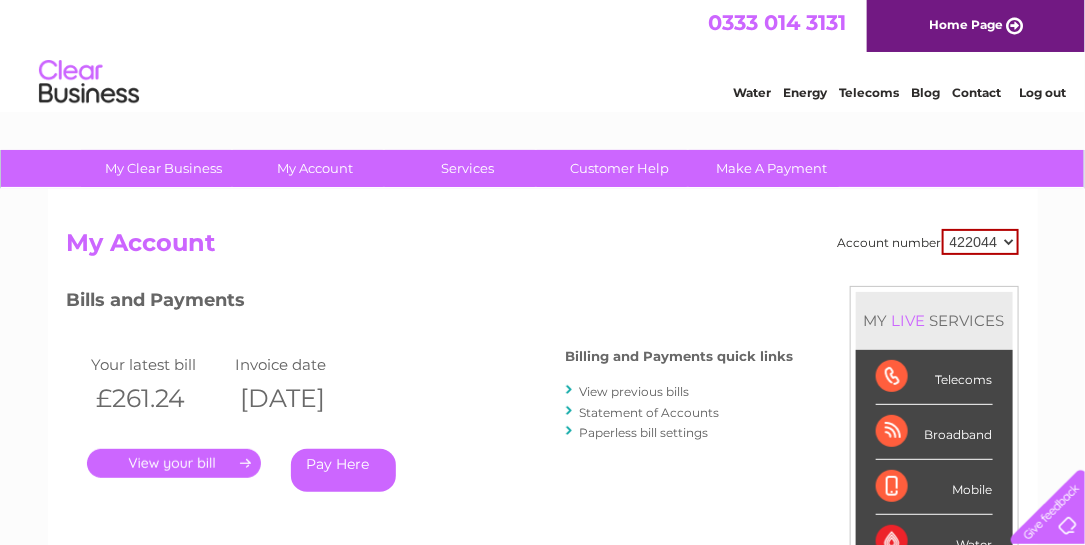 scroll, scrollTop: 0, scrollLeft: 0, axis: both 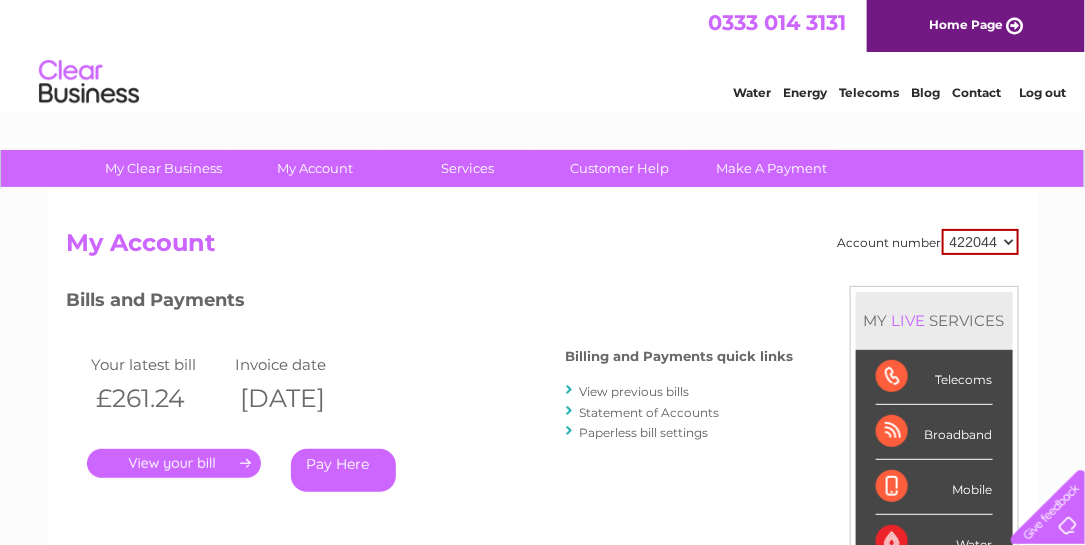 click on "Log out" at bounding box center [1042, 92] 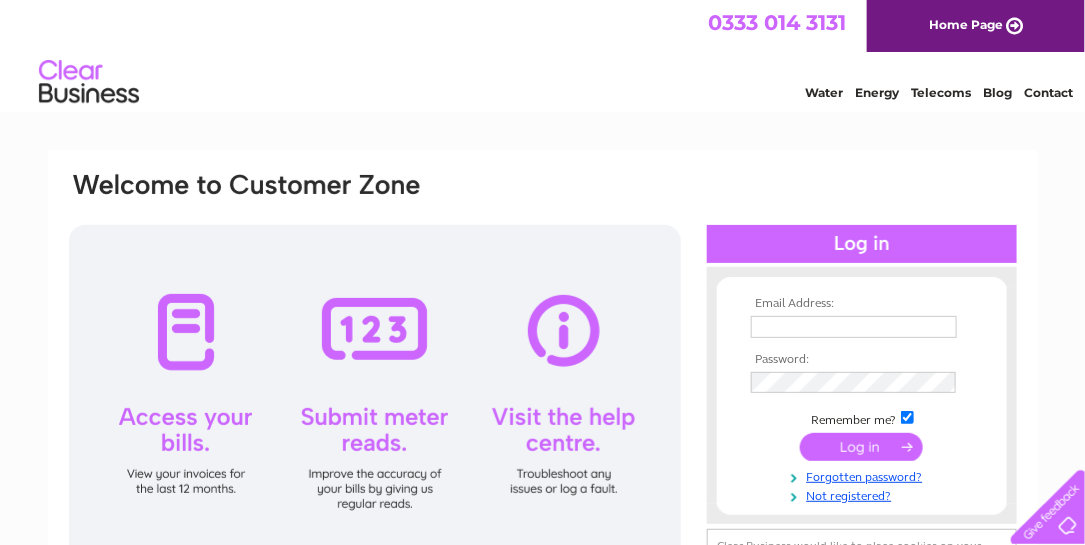 scroll, scrollTop: 0, scrollLeft: 0, axis: both 